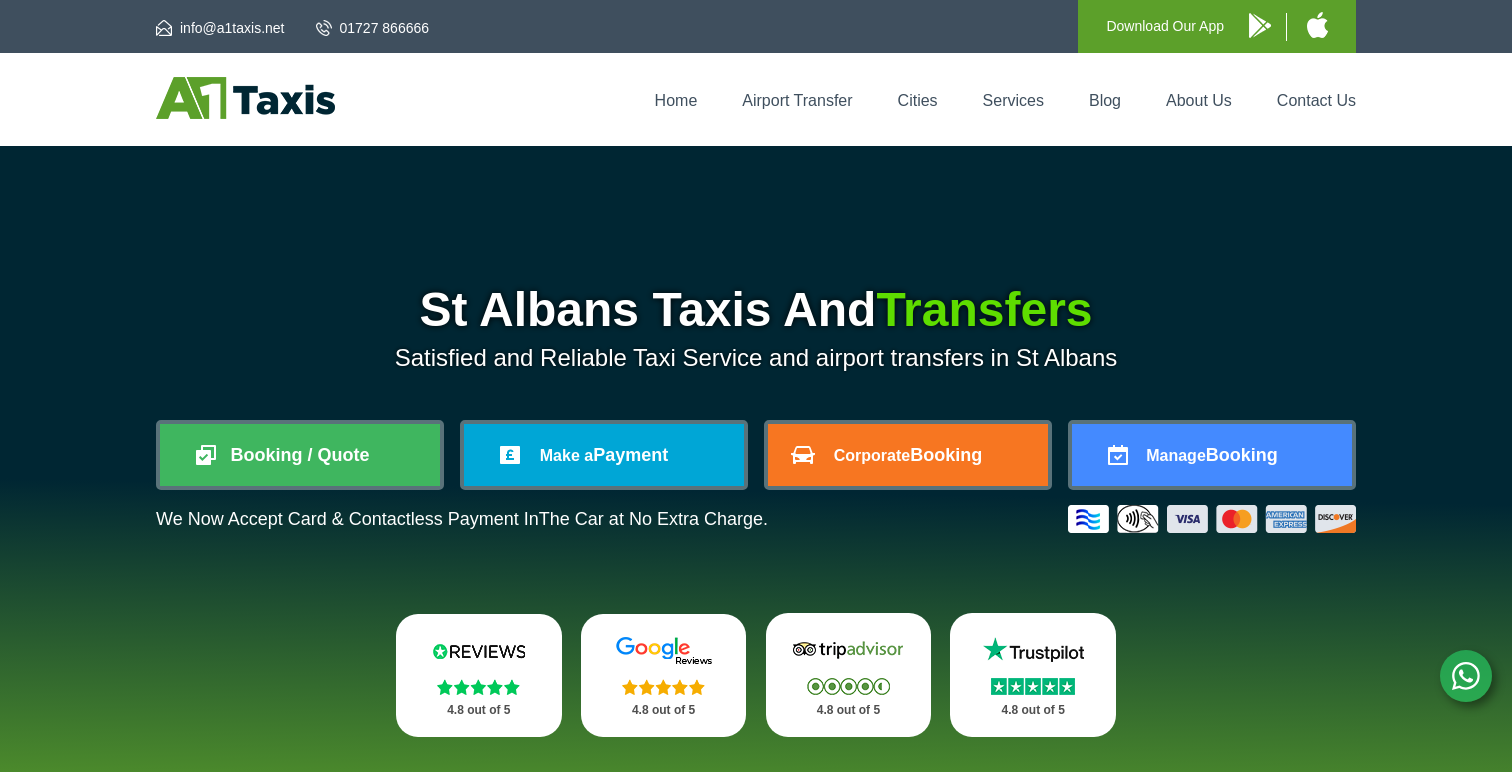 scroll, scrollTop: 0, scrollLeft: 0, axis: both 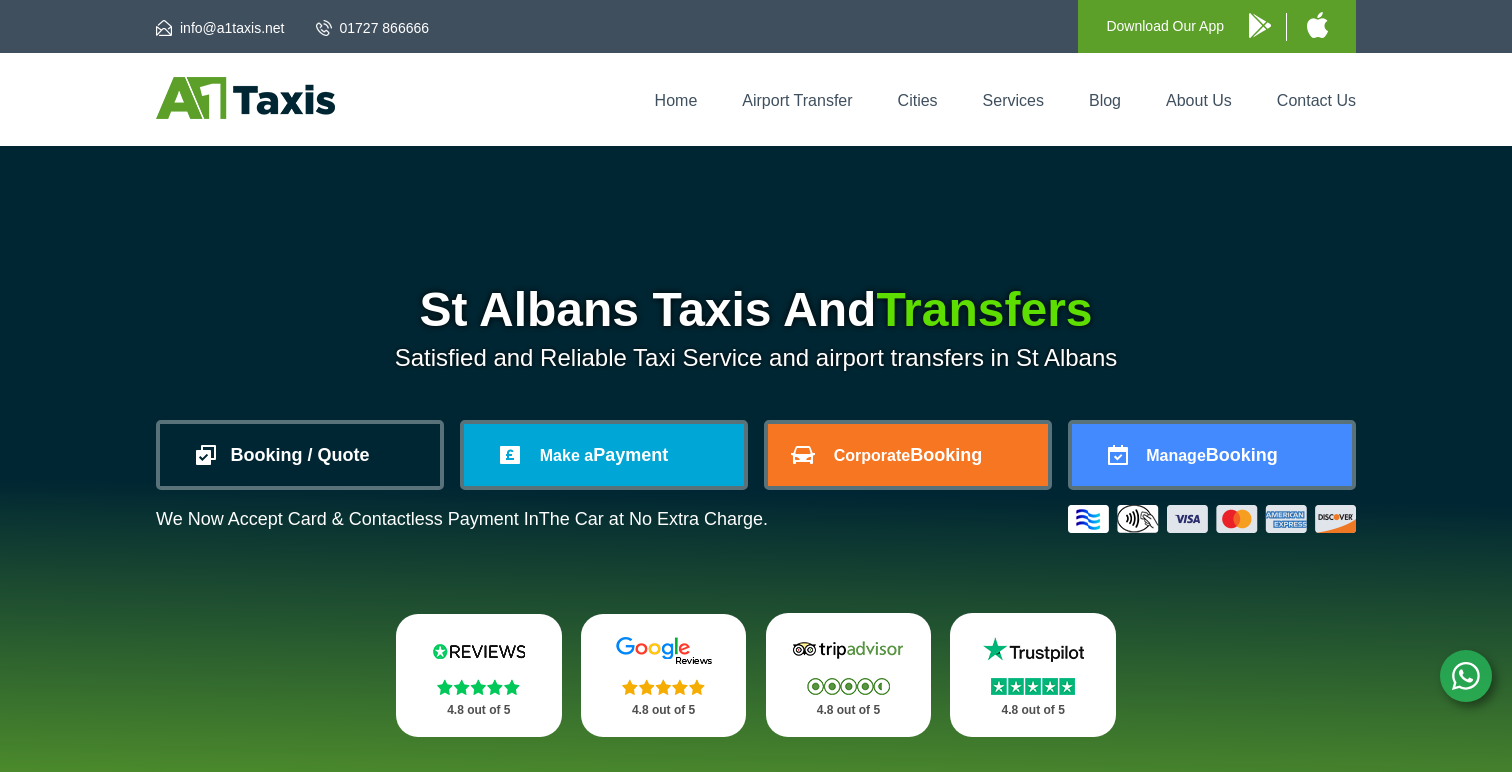 click on "Booking / Quote" at bounding box center [300, 455] 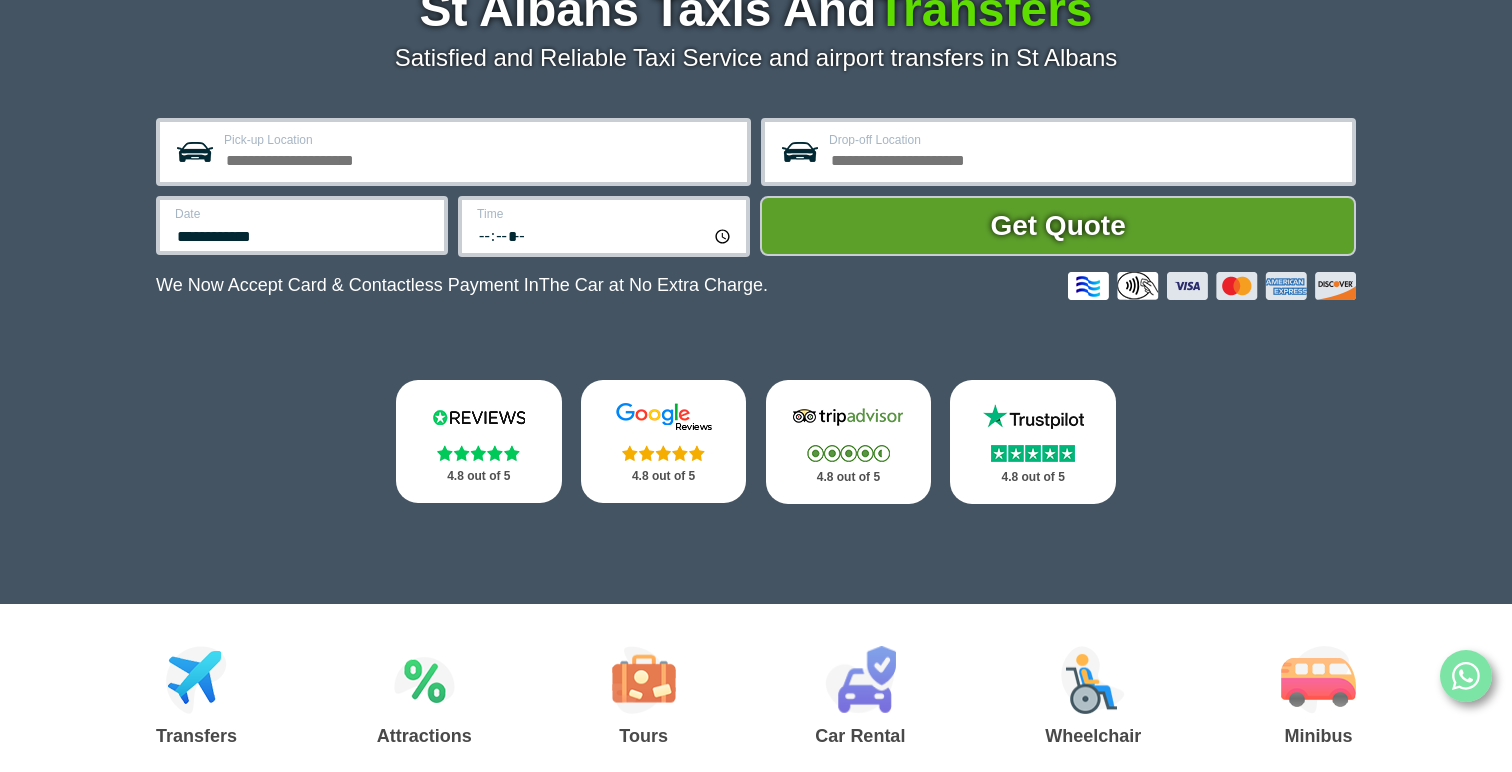 scroll, scrollTop: 304, scrollLeft: 0, axis: vertical 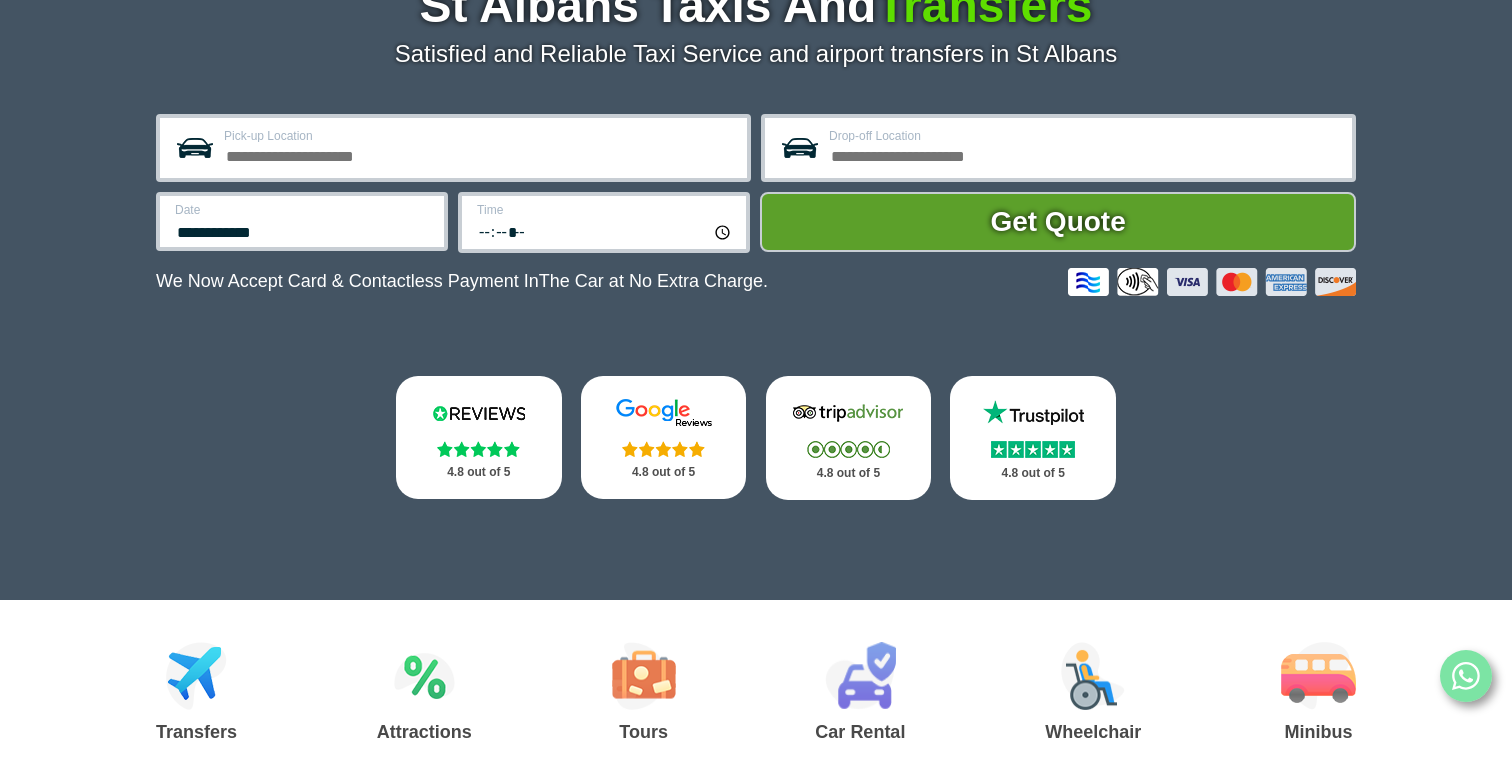 click on "Pick-up Location" at bounding box center (479, 154) 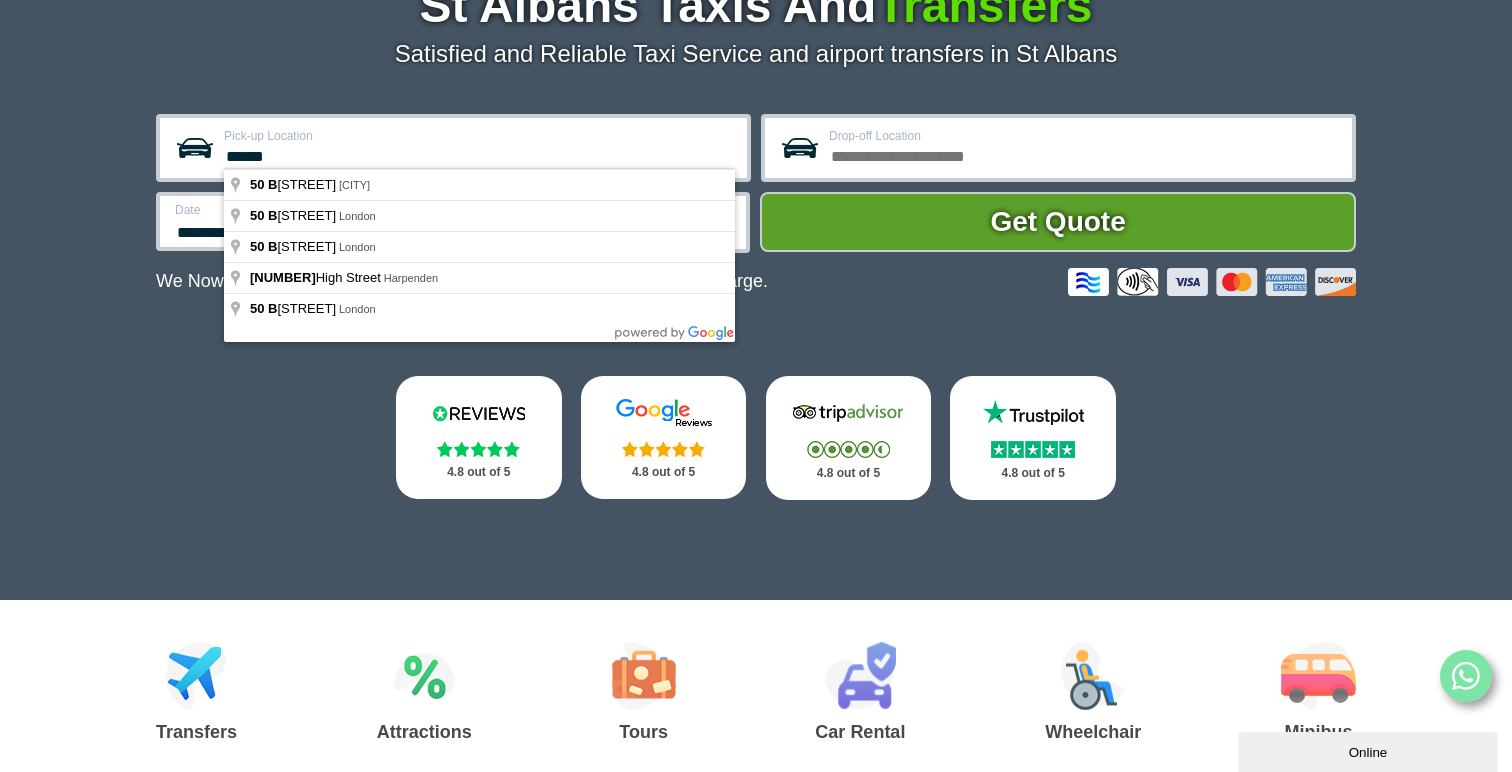 scroll, scrollTop: 0, scrollLeft: 0, axis: both 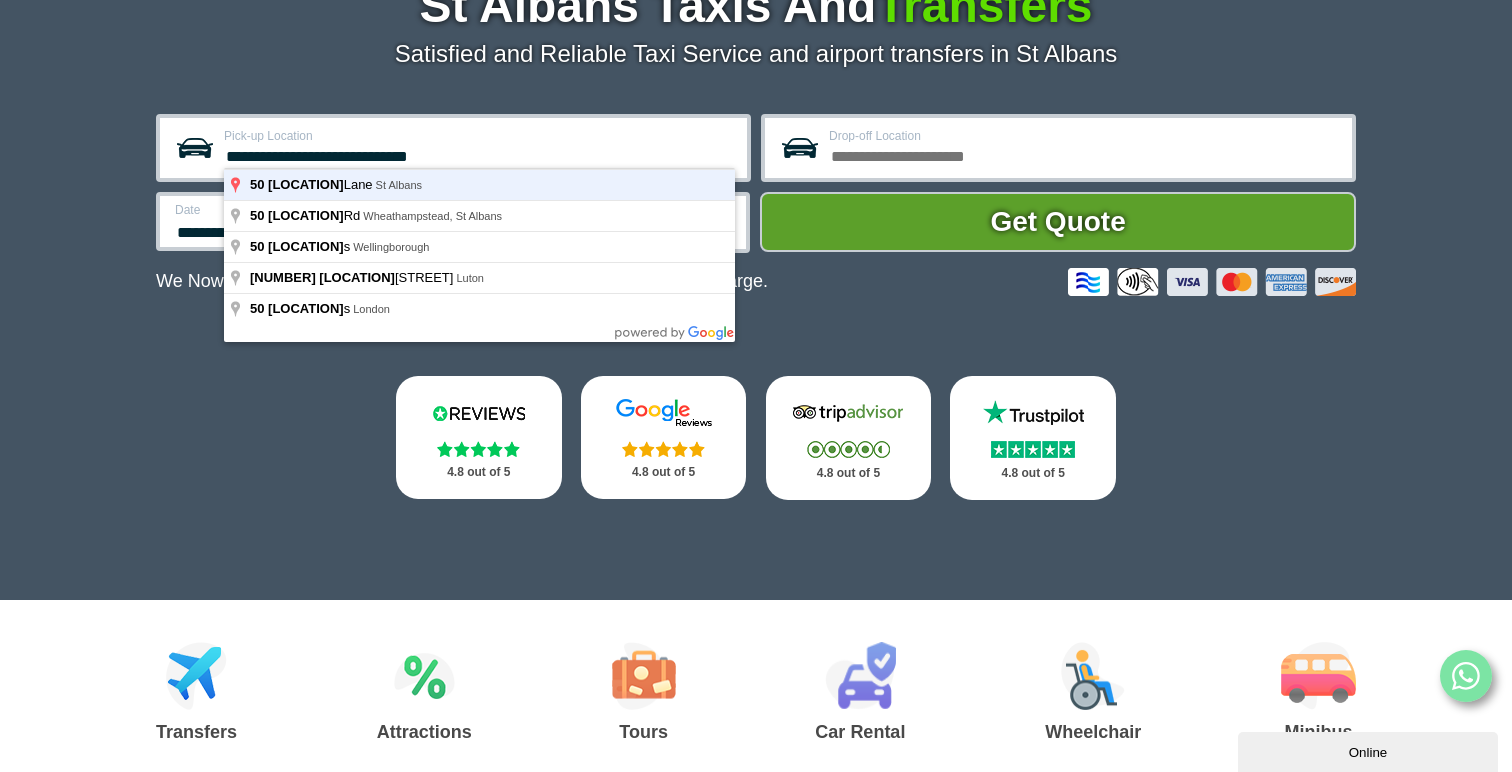 type on "**********" 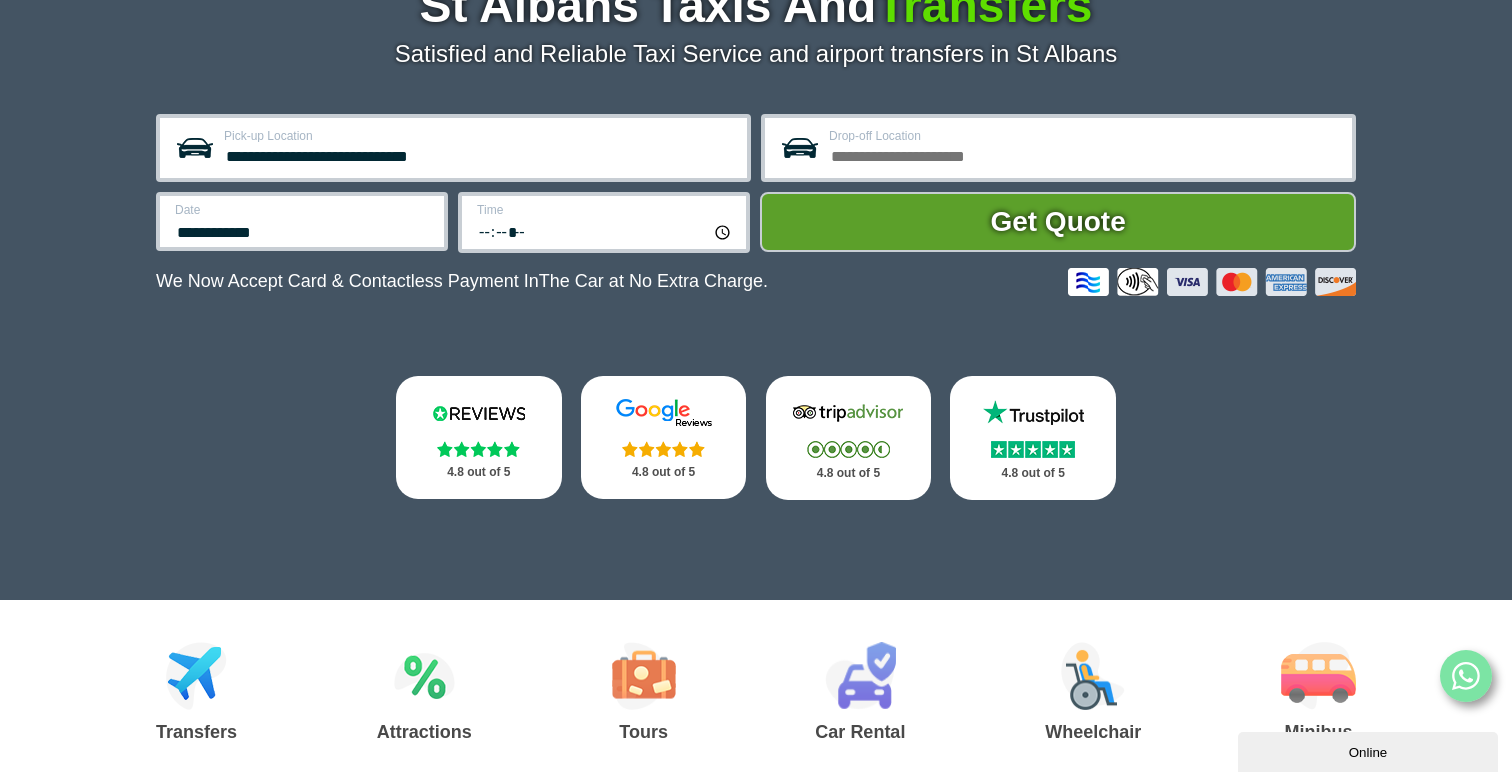 click on "Drop-off Location" at bounding box center [1084, 154] 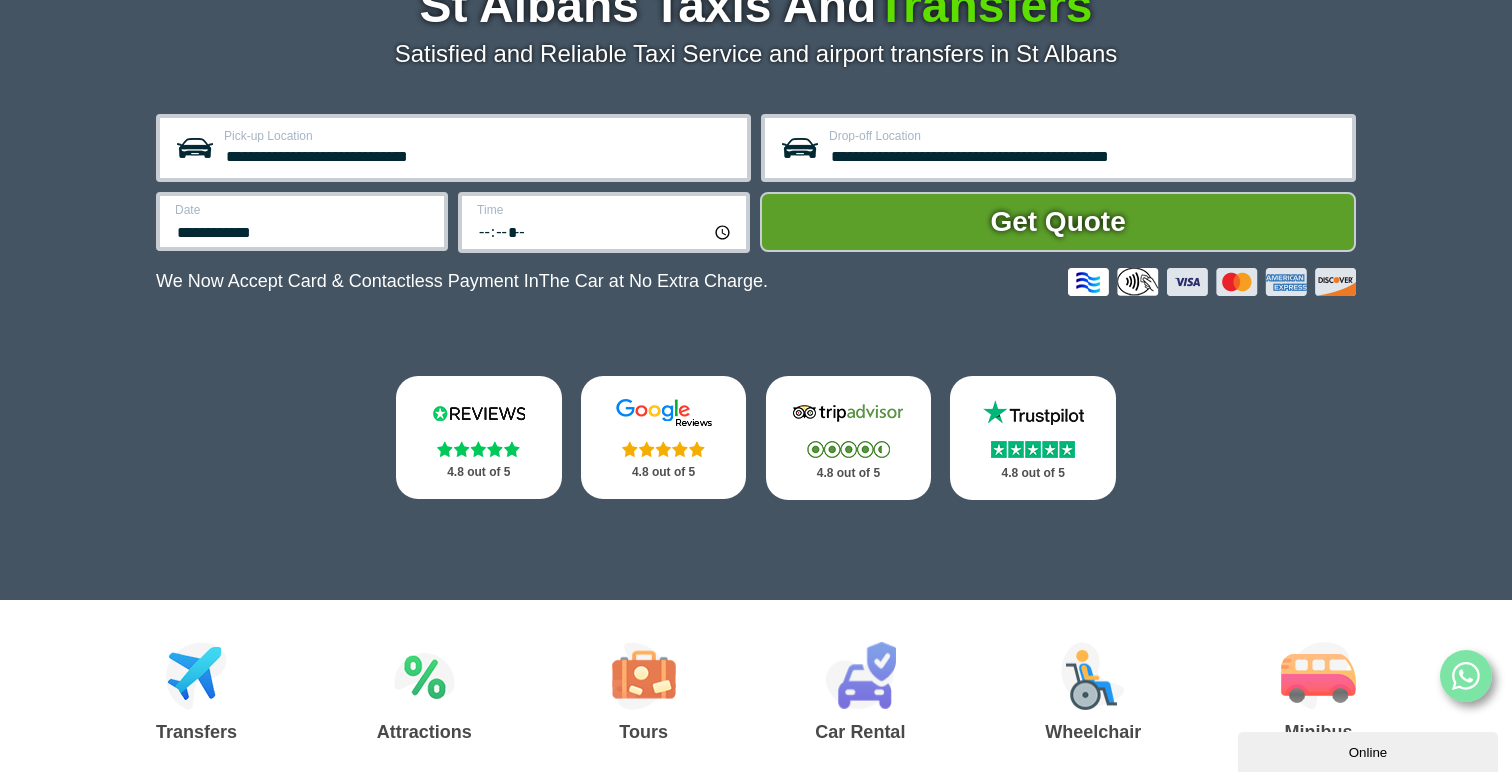 type on "**********" 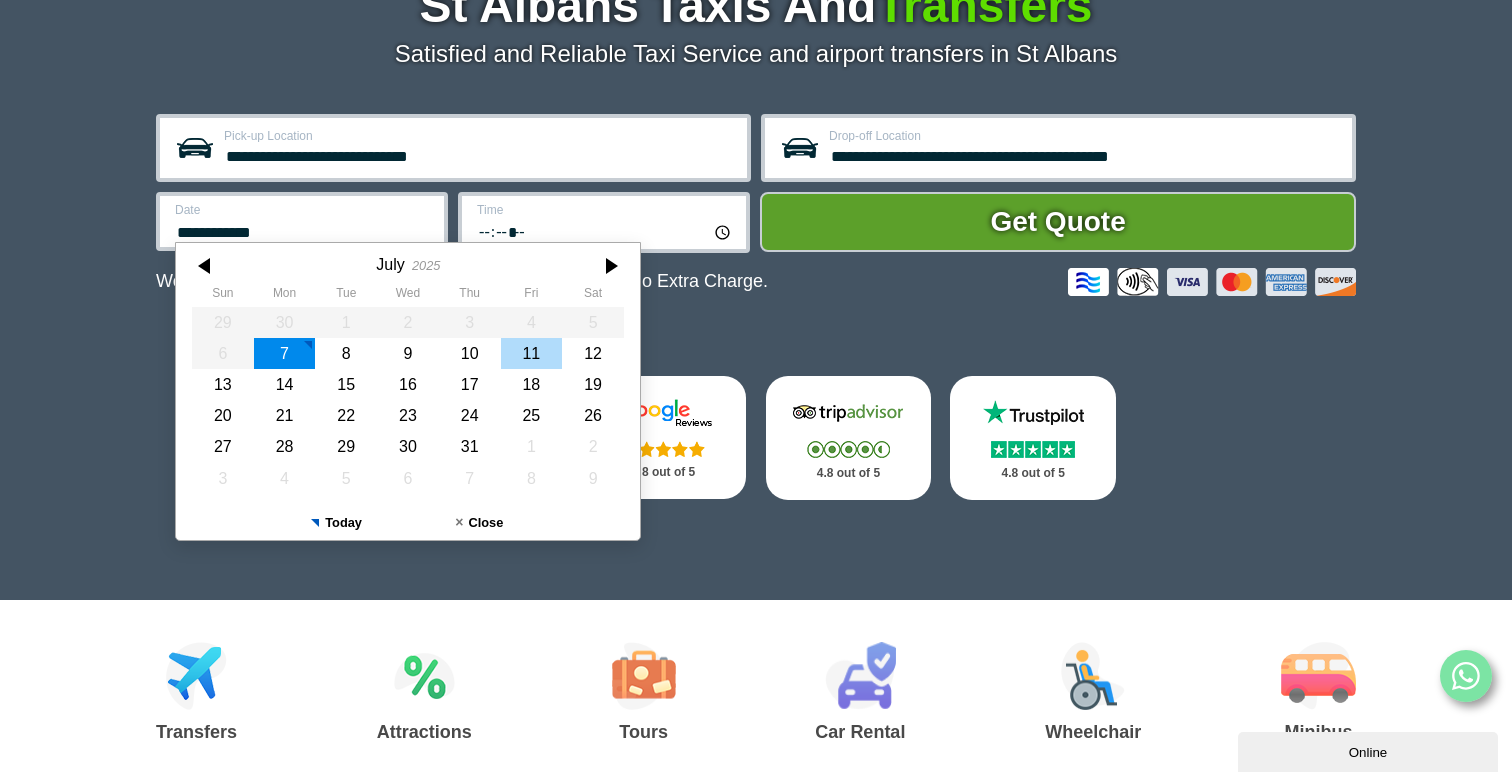 click on "11" at bounding box center (532, 353) 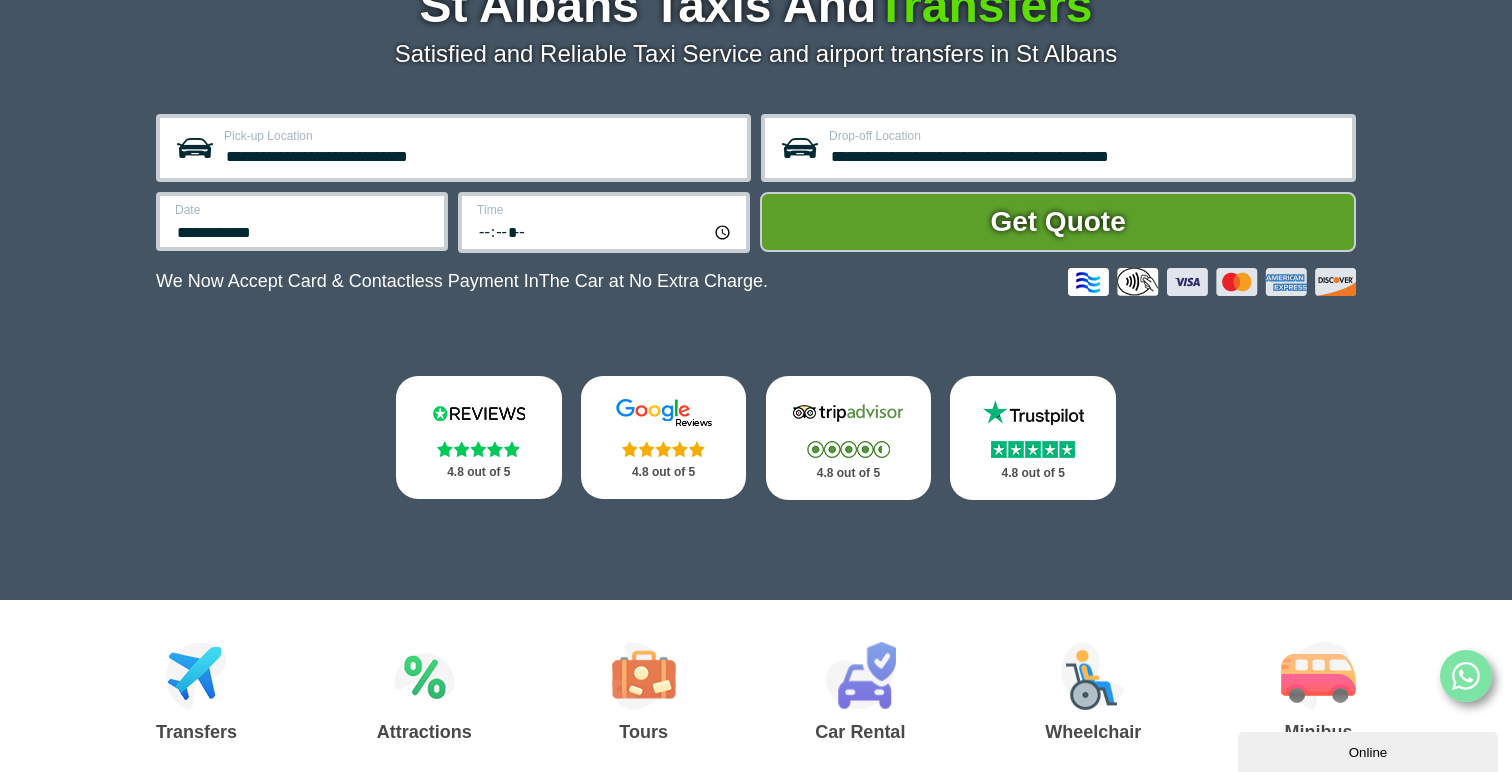 click on "*****" at bounding box center [605, 231] 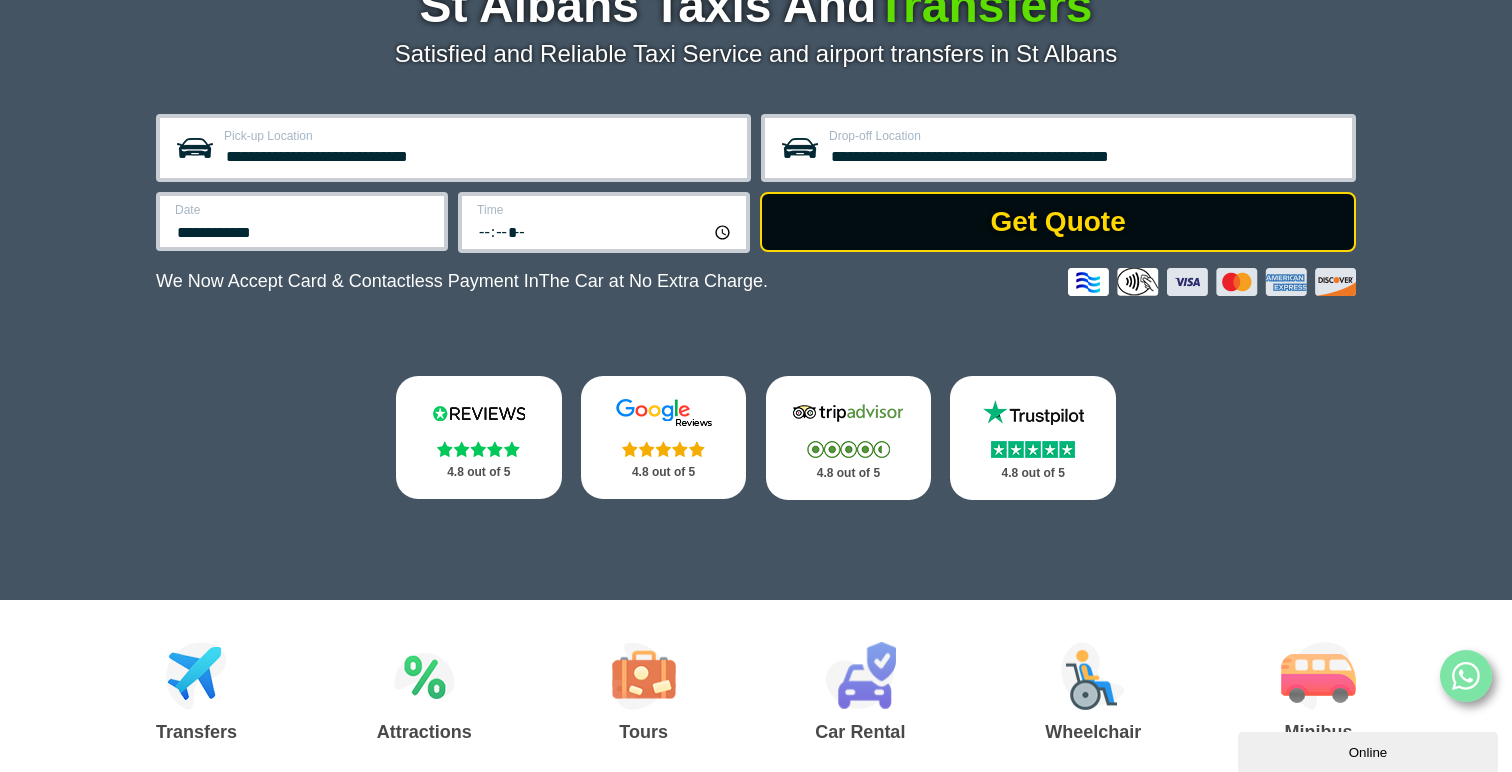 type on "*****" 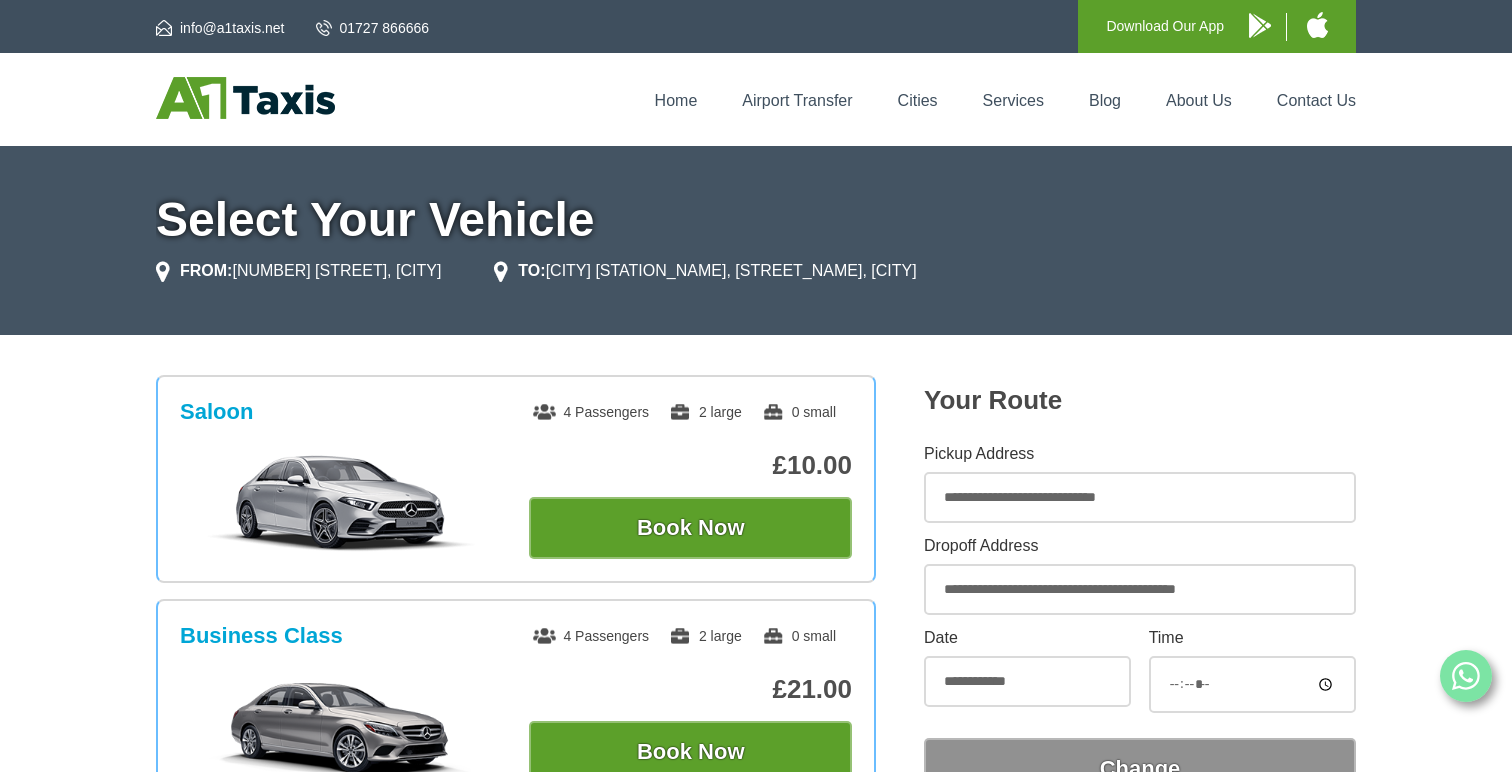 scroll, scrollTop: 0, scrollLeft: 0, axis: both 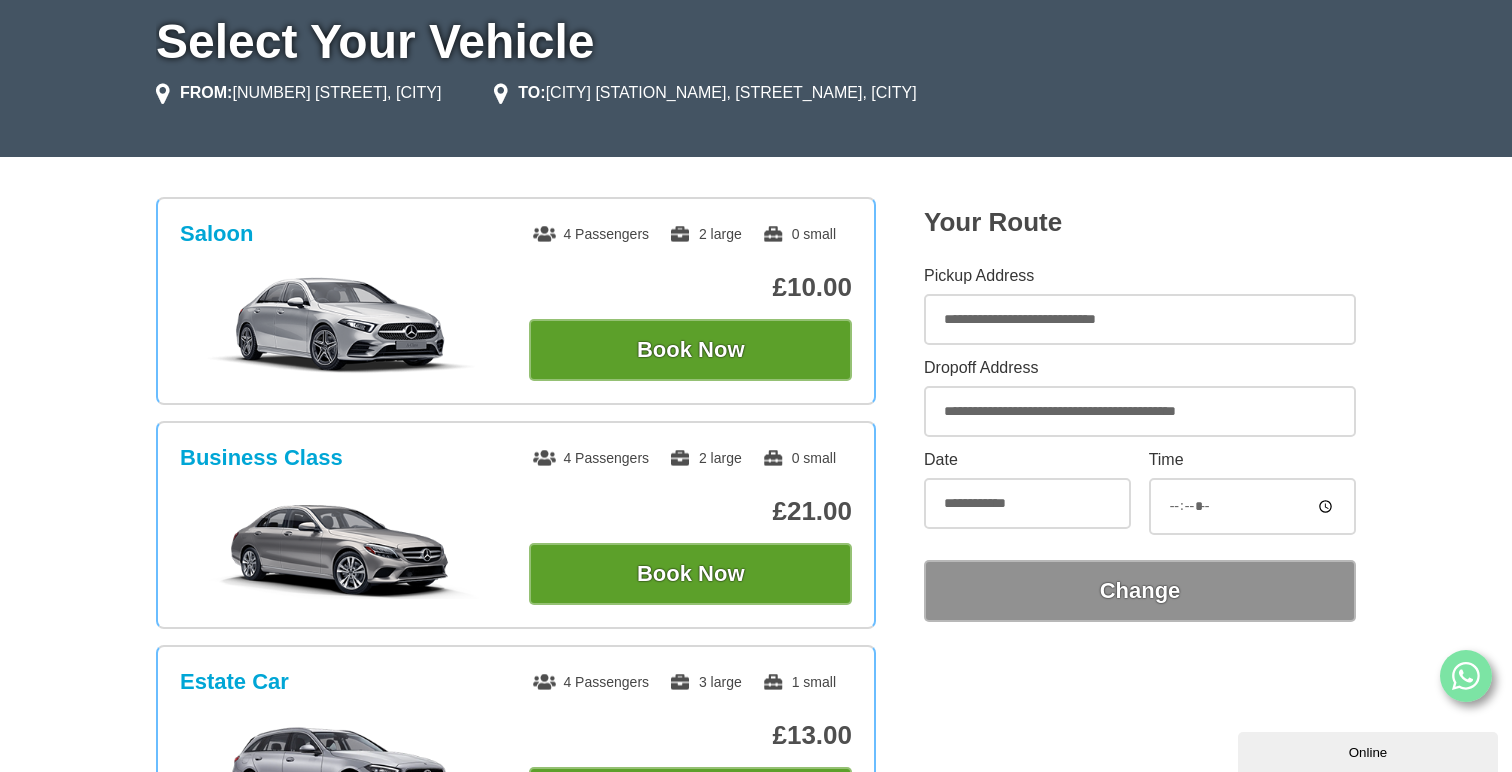 click on "*****" at bounding box center [1252, 506] 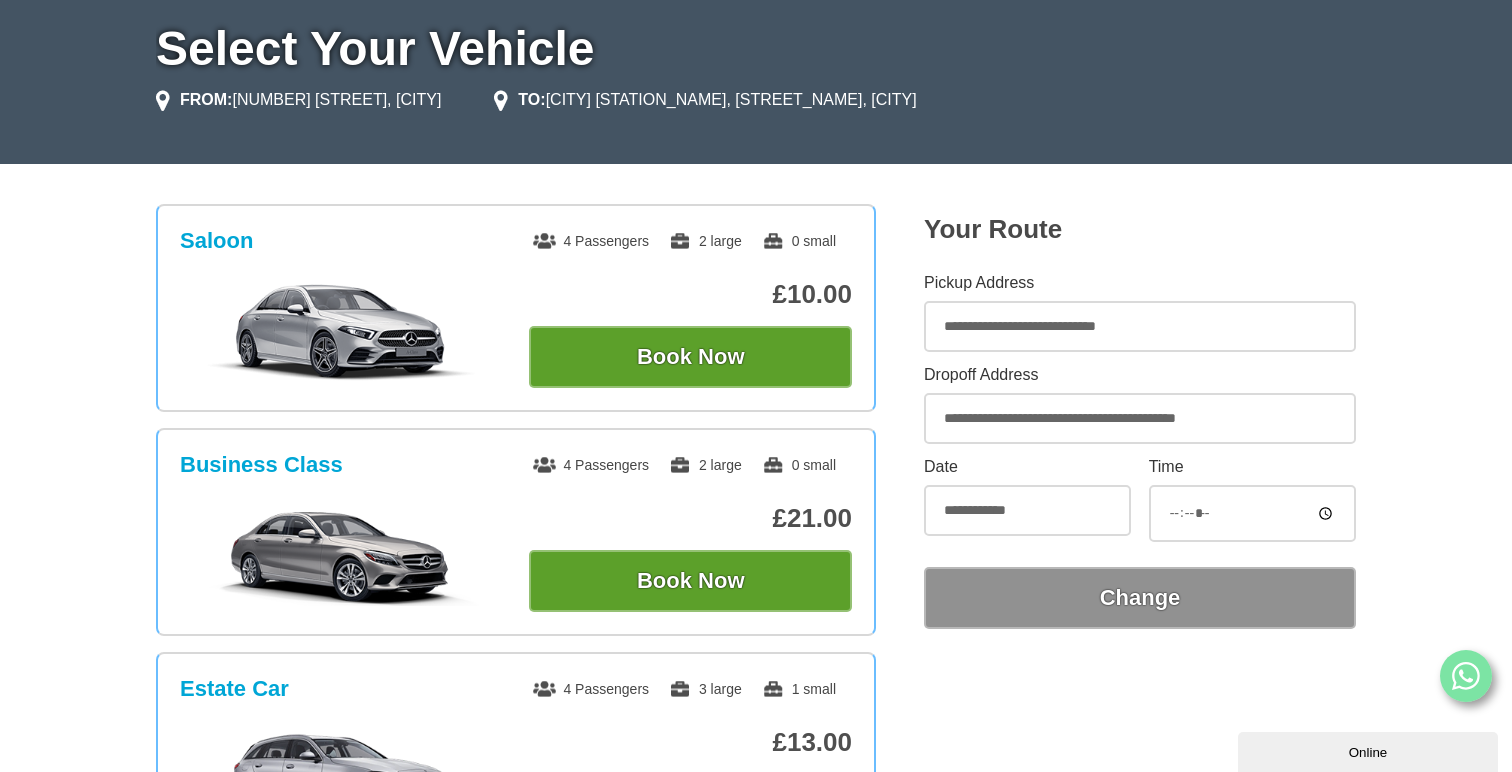 scroll, scrollTop: 174, scrollLeft: 0, axis: vertical 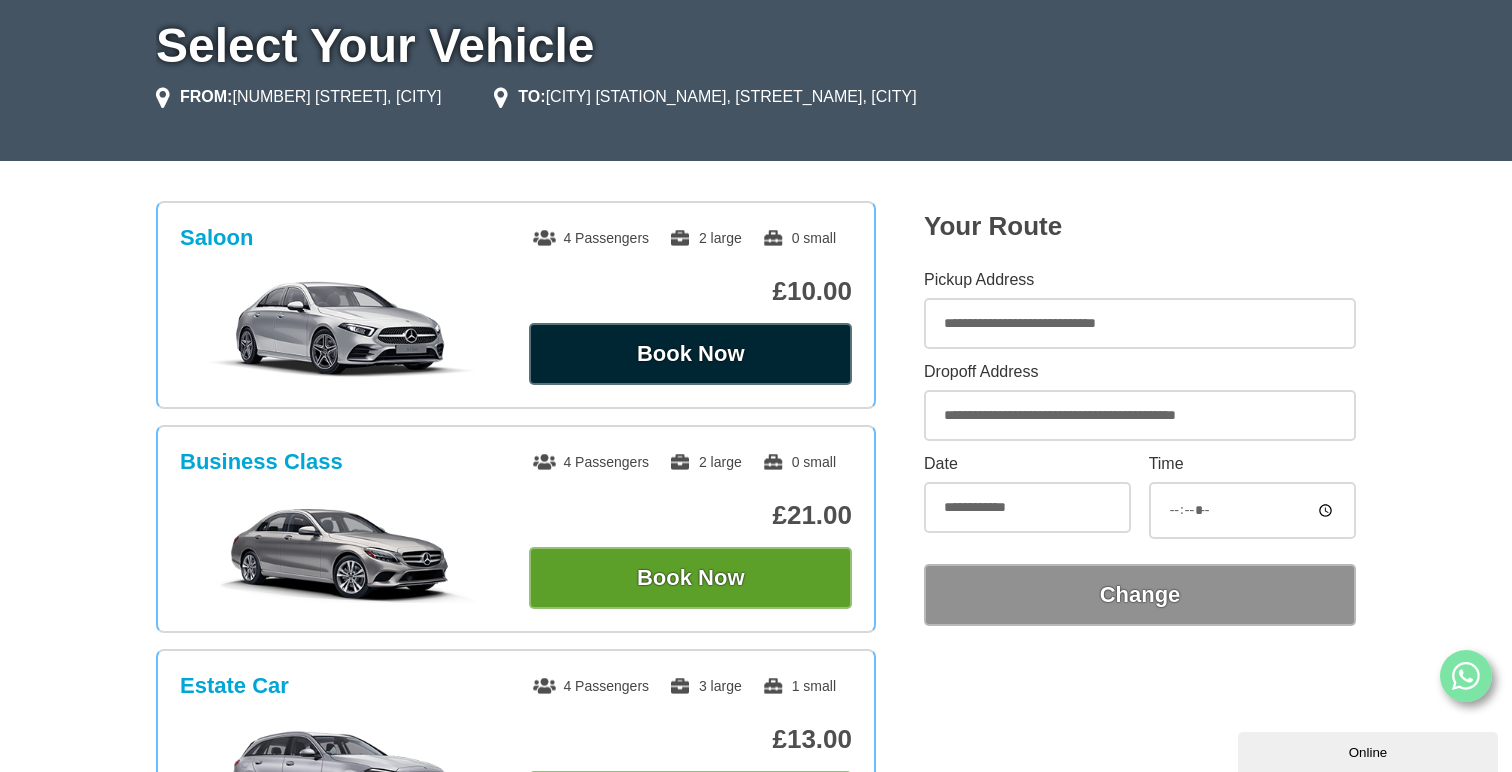 click on "Book Now" at bounding box center [690, 354] 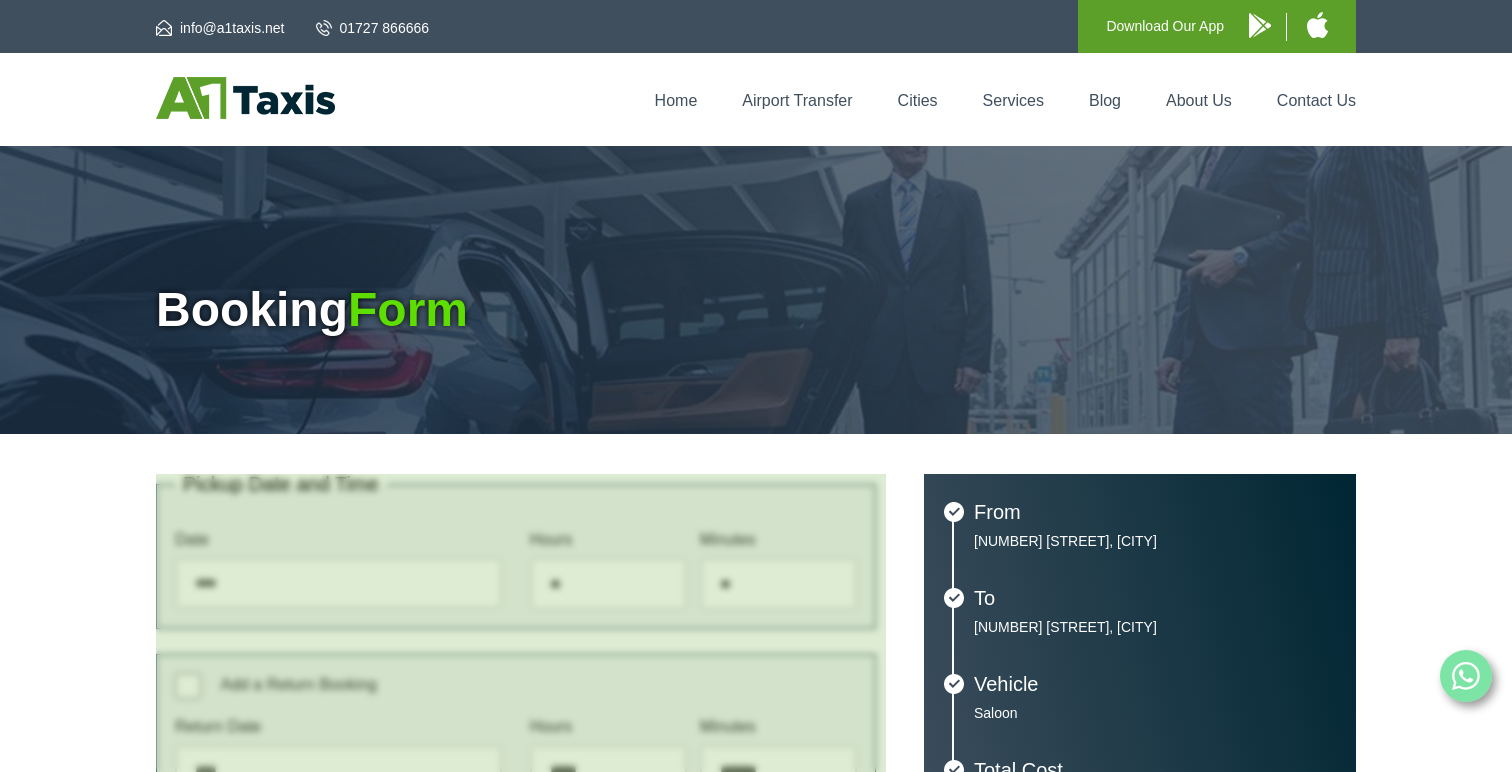 scroll, scrollTop: 0, scrollLeft: 0, axis: both 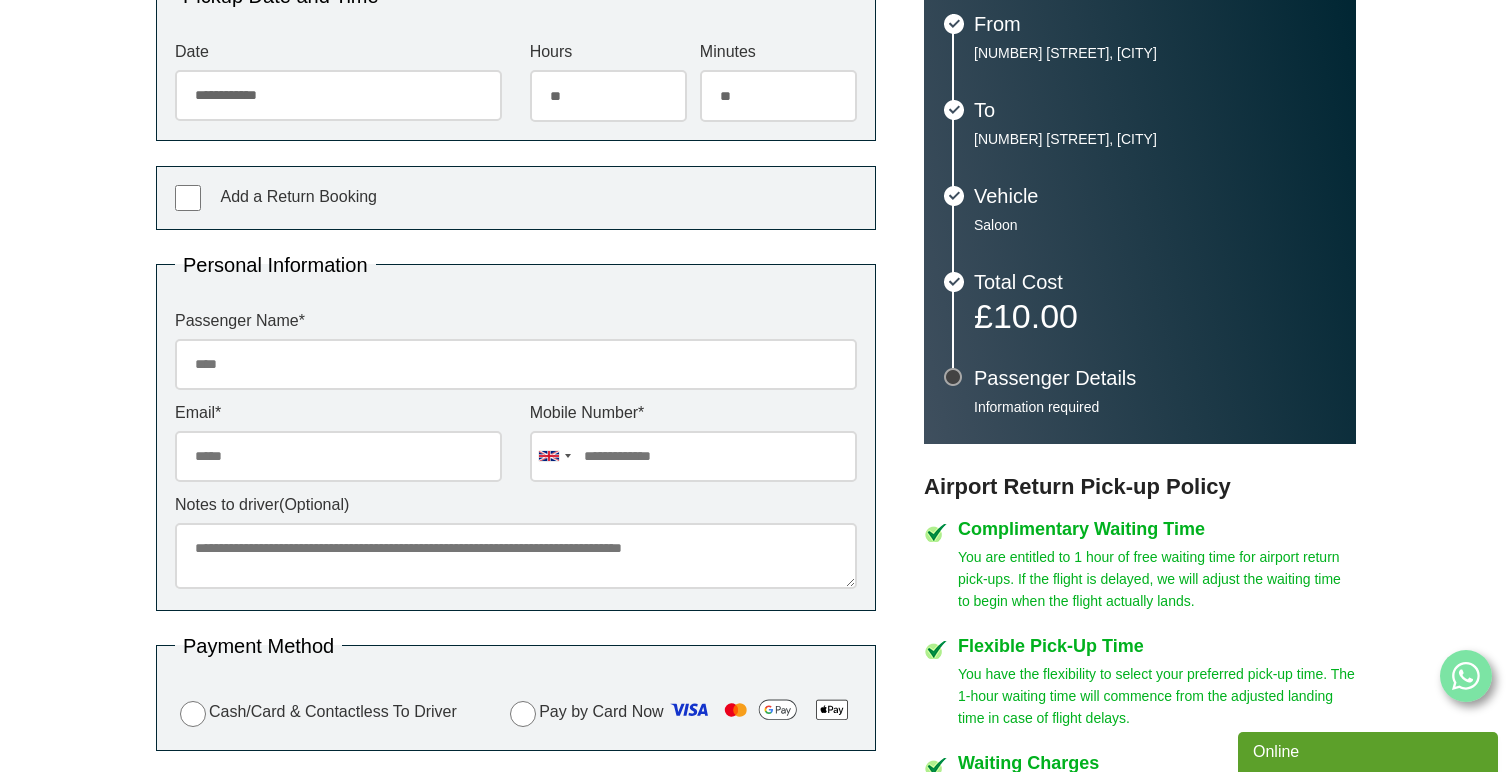 click on "Passenger Name  *" at bounding box center (516, 364) 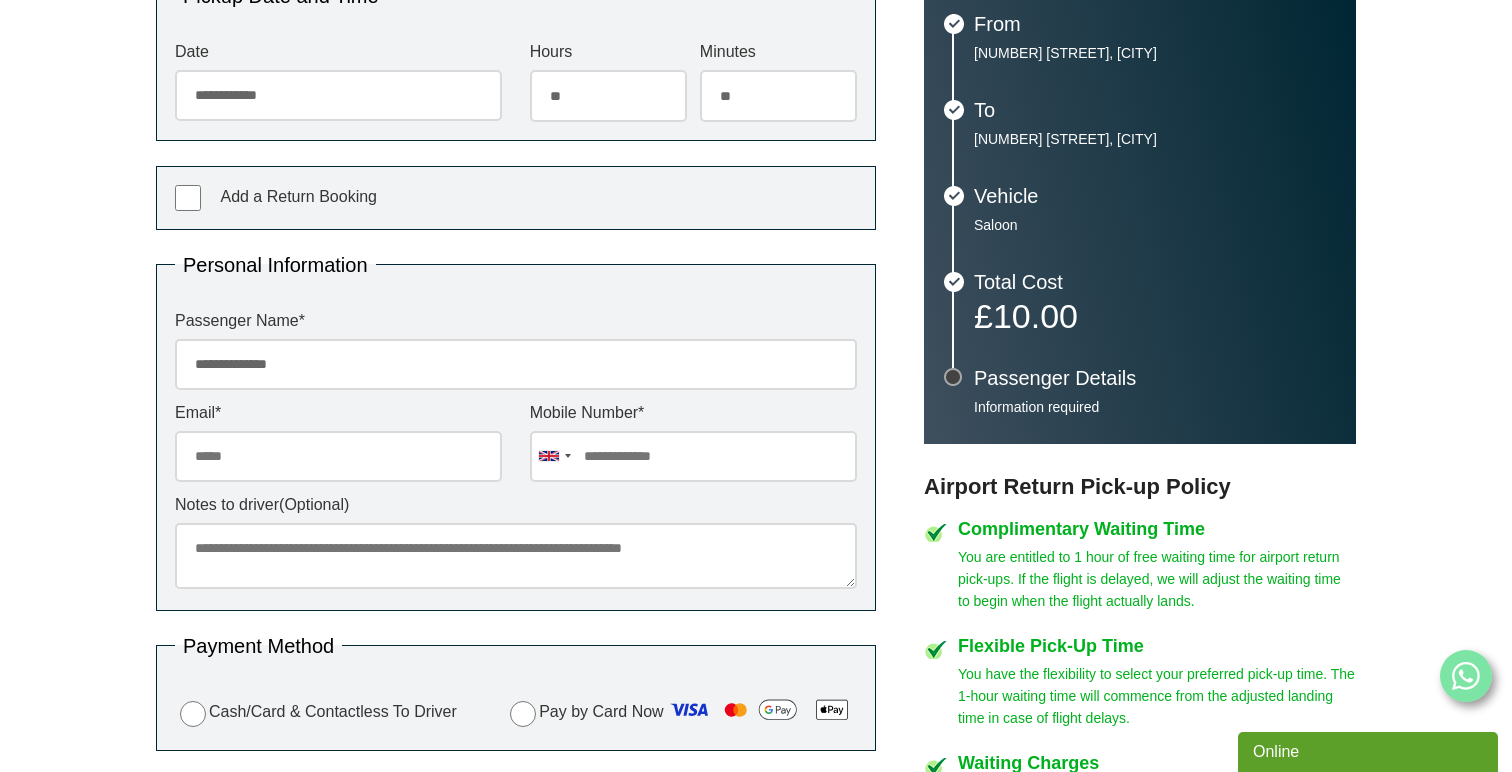 type on "**********" 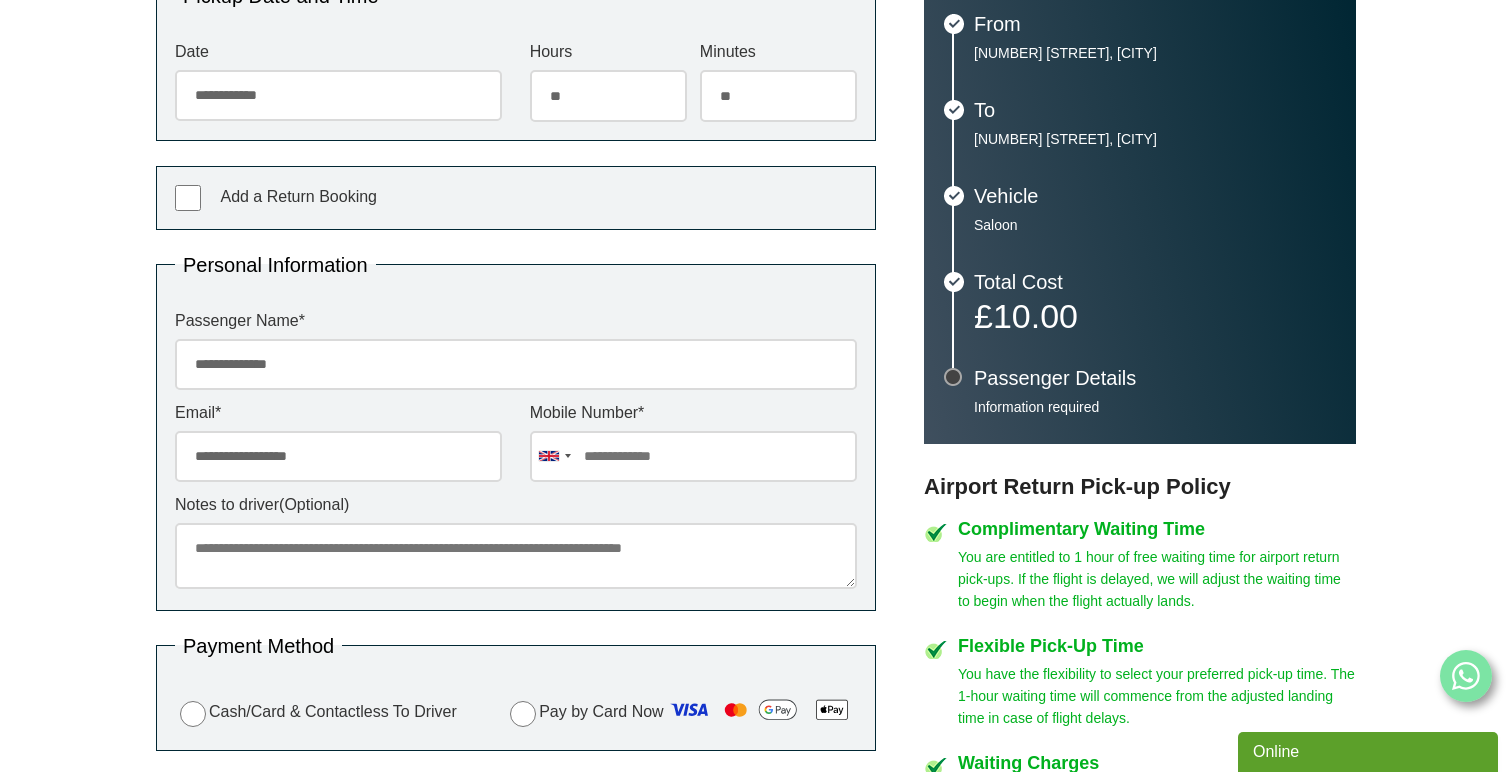 type on "**********" 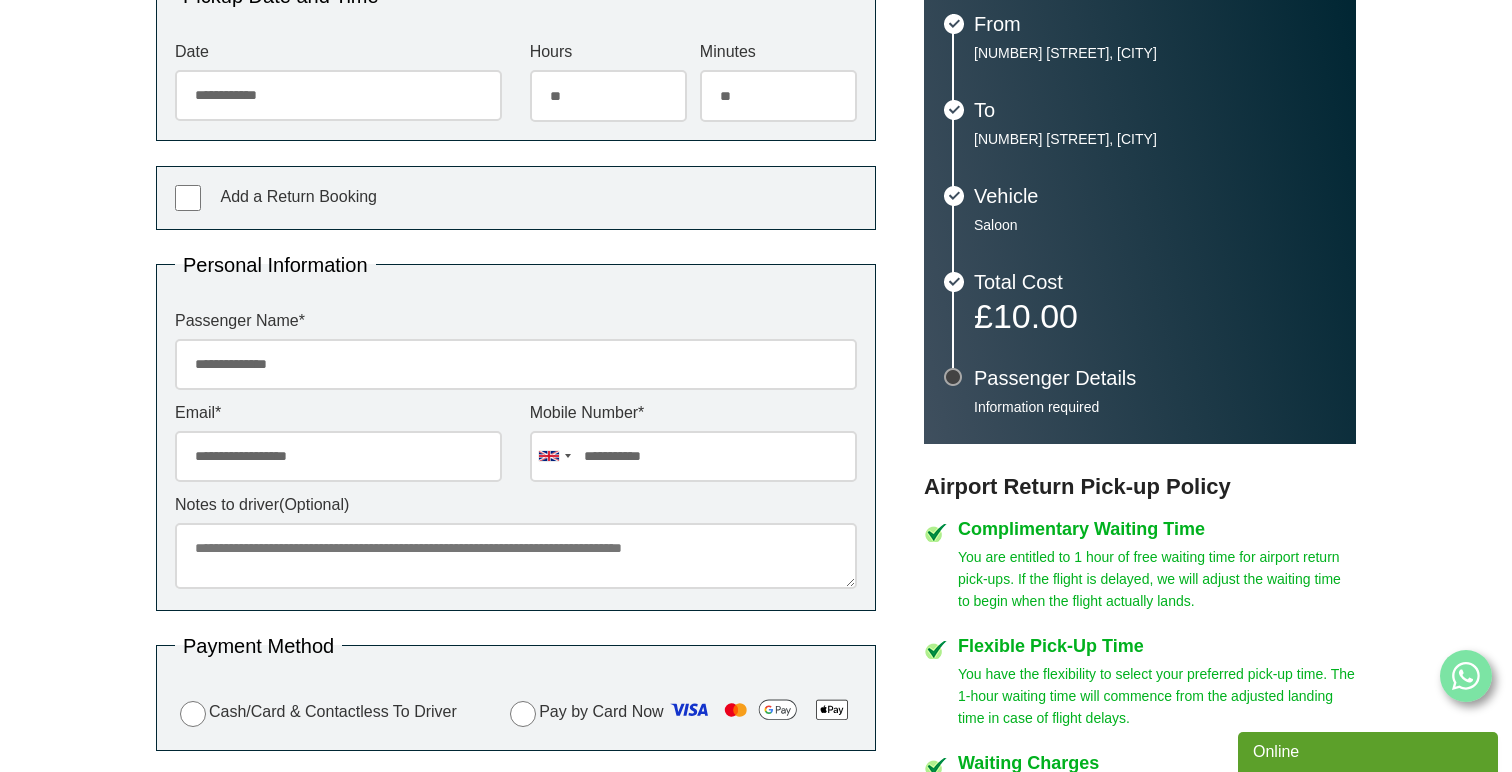 type on "**********" 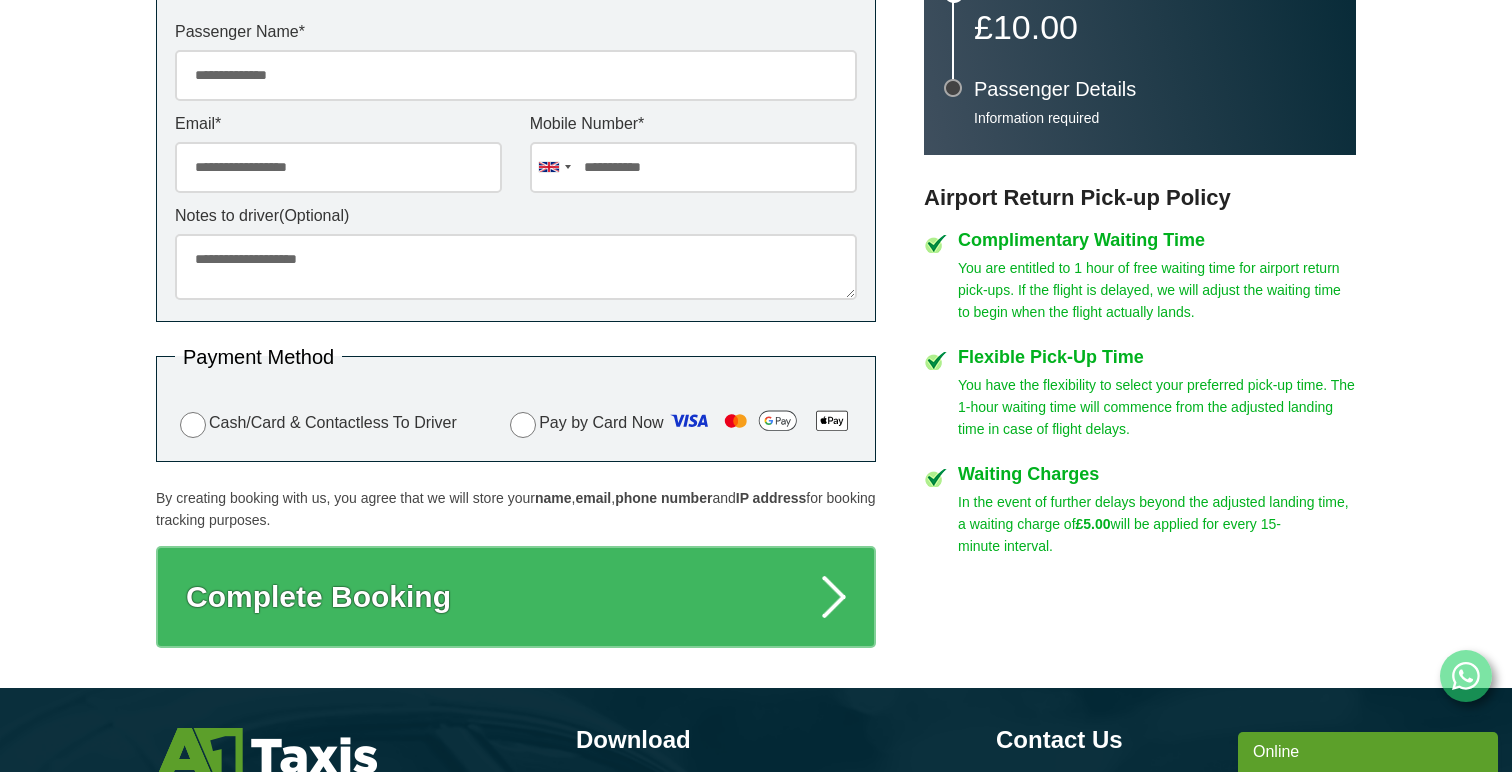 scroll, scrollTop: 801, scrollLeft: 0, axis: vertical 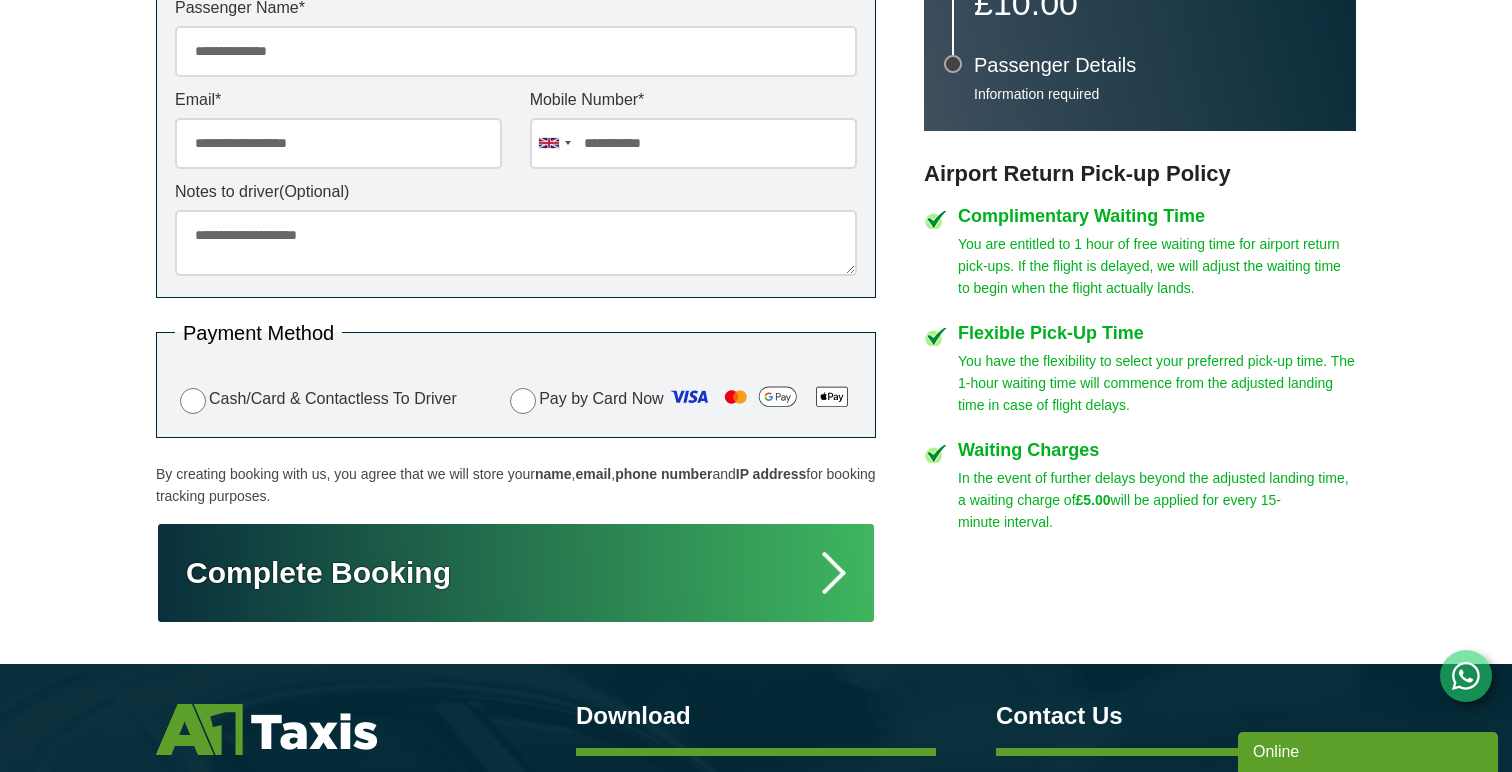 type on "**********" 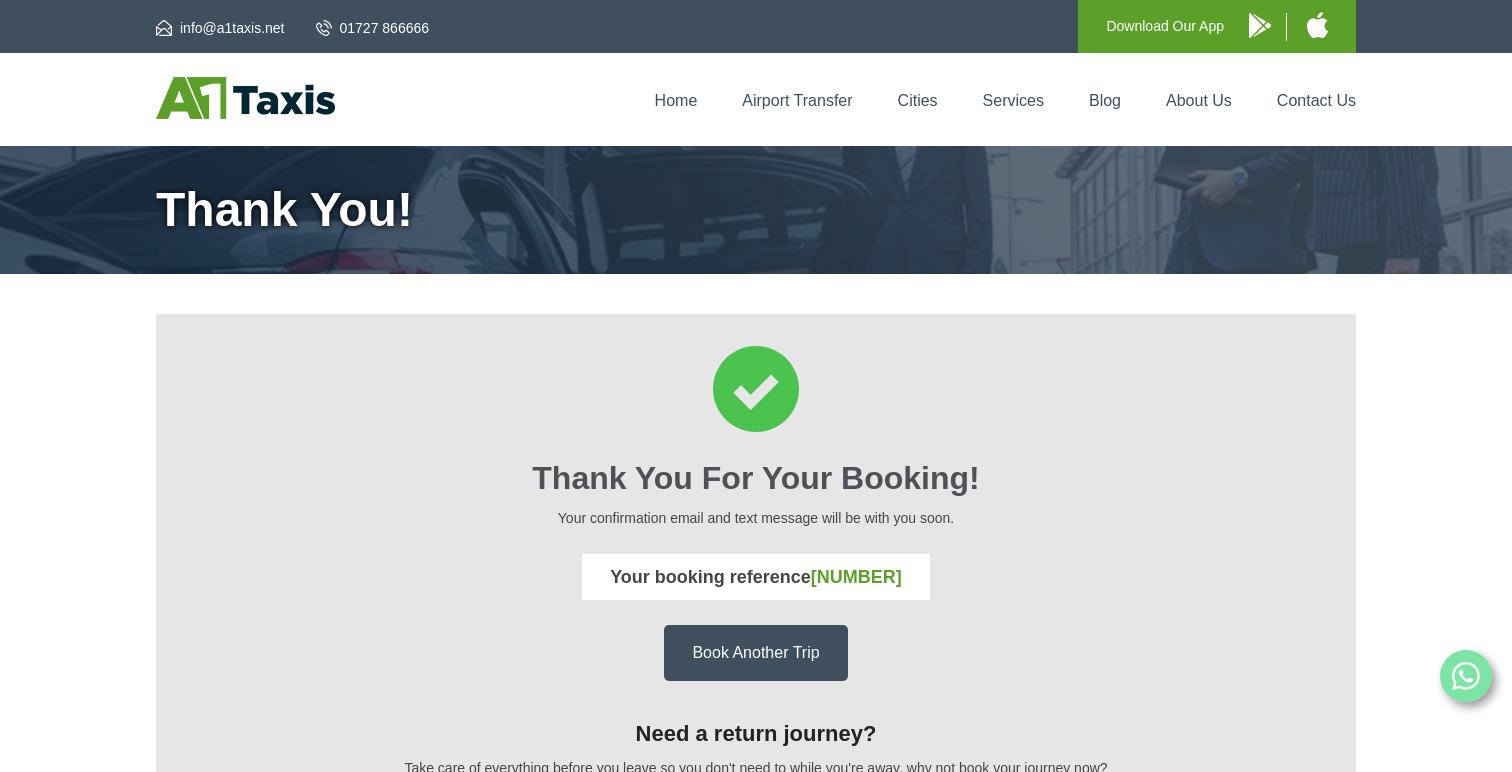 scroll, scrollTop: 0, scrollLeft: 0, axis: both 